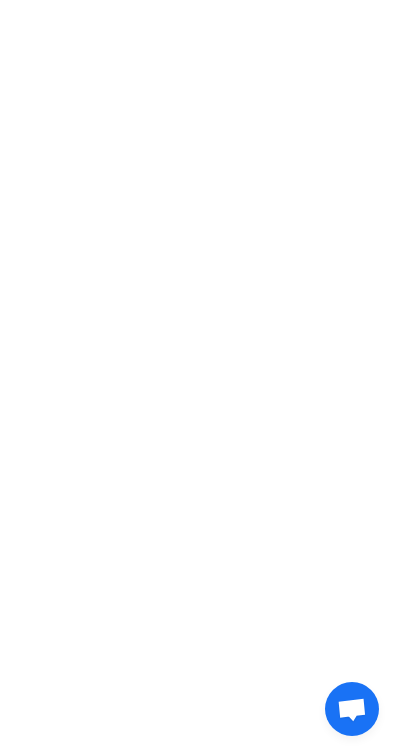 scroll, scrollTop: 0, scrollLeft: 0, axis: both 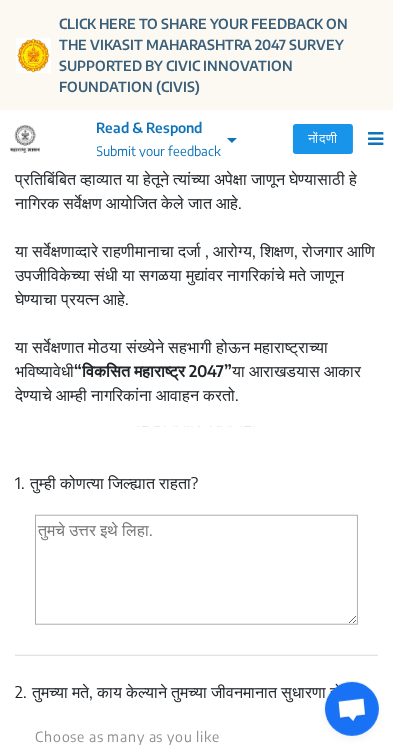 click at bounding box center [196, 570] 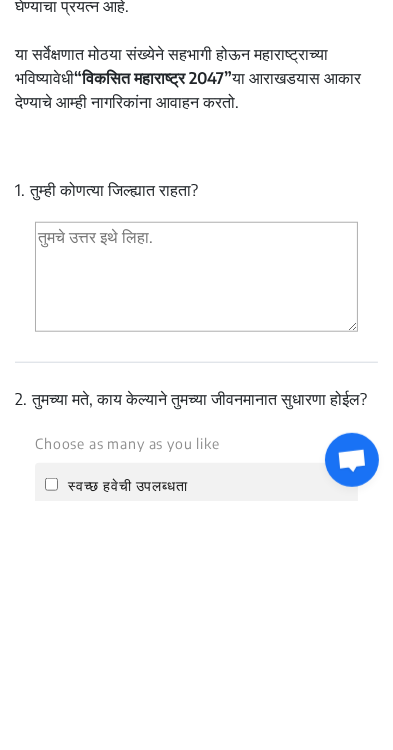 scroll, scrollTop: 676, scrollLeft: 0, axis: vertical 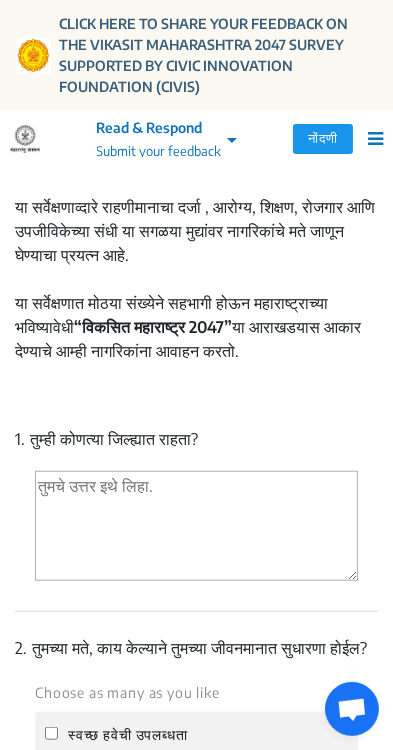 click at bounding box center (196, 526) 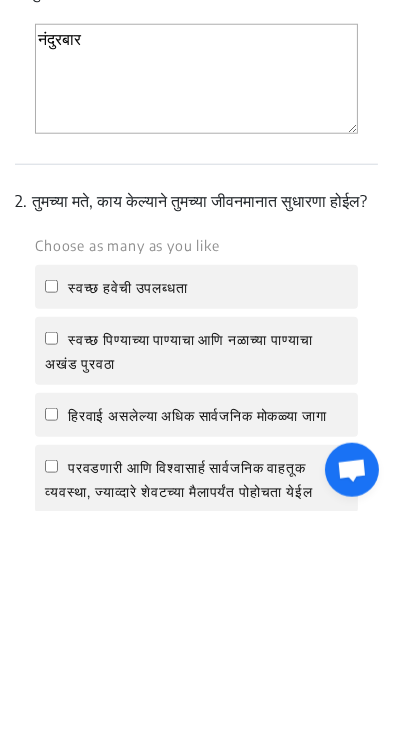 scroll, scrollTop: 884, scrollLeft: 0, axis: vertical 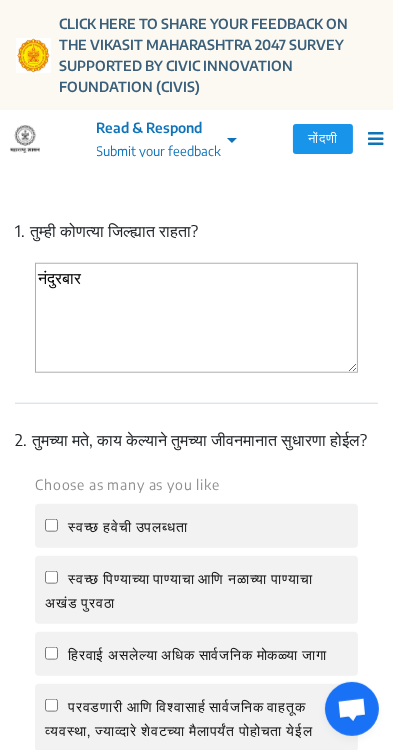 type on "नंदुरबार" 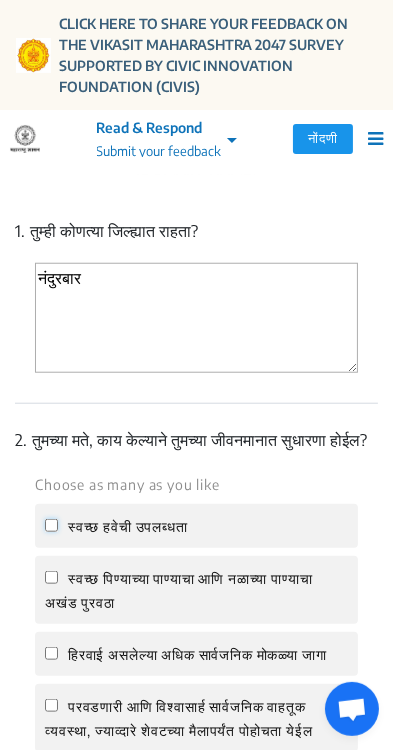click on "स्वच्छ हवेची उपलब्धता" 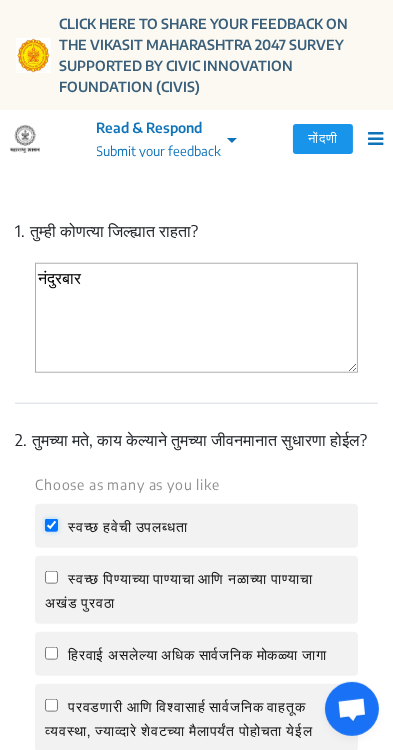 checkbox on "true" 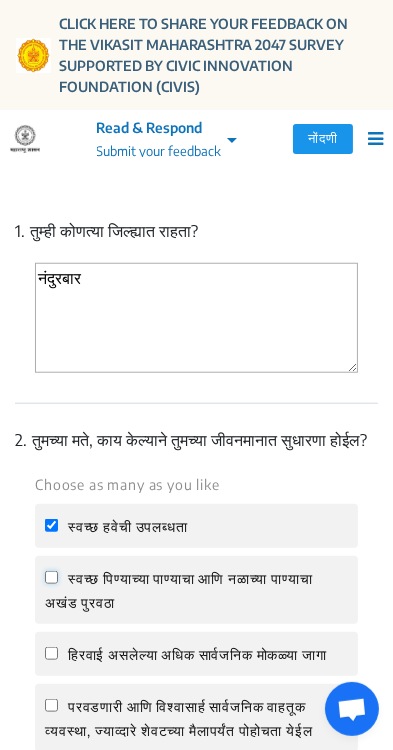 click on "स्वच्छ पिण्याच्या पाण्याचा आणि नळाच्या पाण्याचा अखंड पुरवठा" 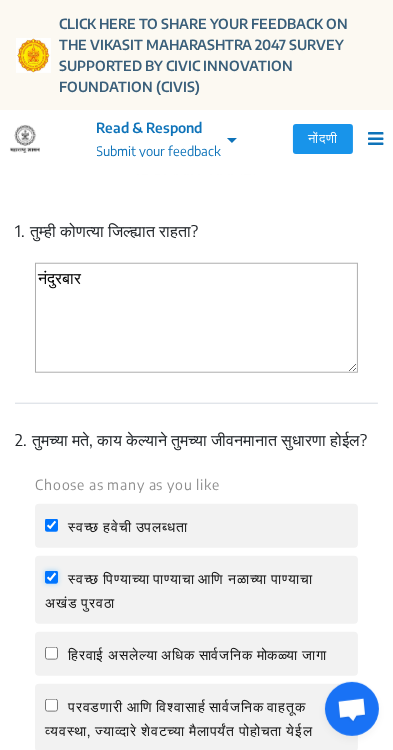 checkbox on "true" 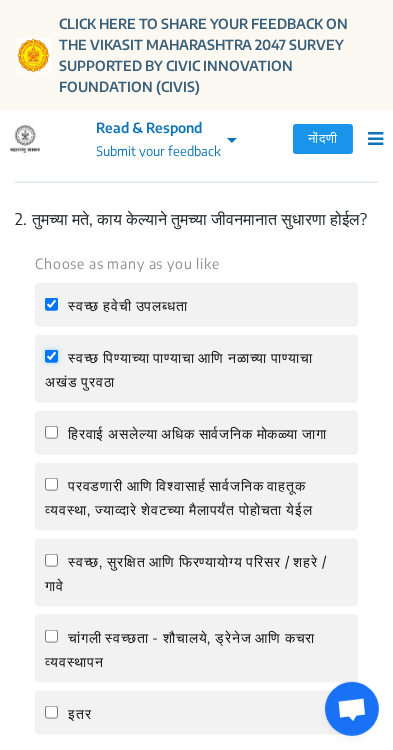 scroll, scrollTop: 1106, scrollLeft: 0, axis: vertical 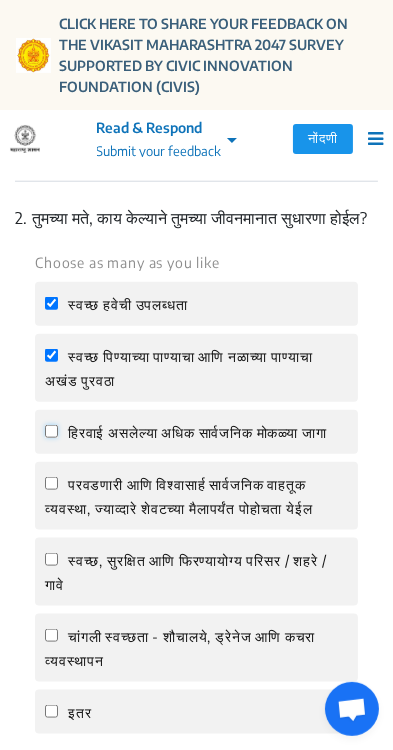 click on "हिरवाई असलेल्या  अधिक सार्वजनिक मोकळ्या जागा" 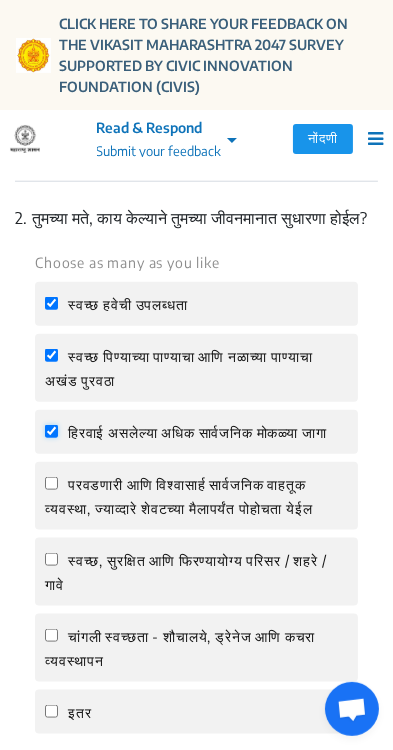 checkbox on "true" 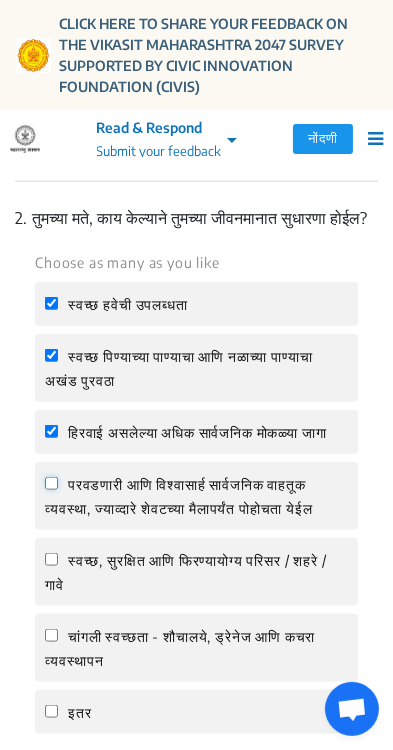 click on "परवडणारी आणि विश्वासार्ह सार्वजनिक वाहतूक व्यवस्था, ज्याव्दारे शेवटच्या मैलापर्यंत पोहोचता येईल" 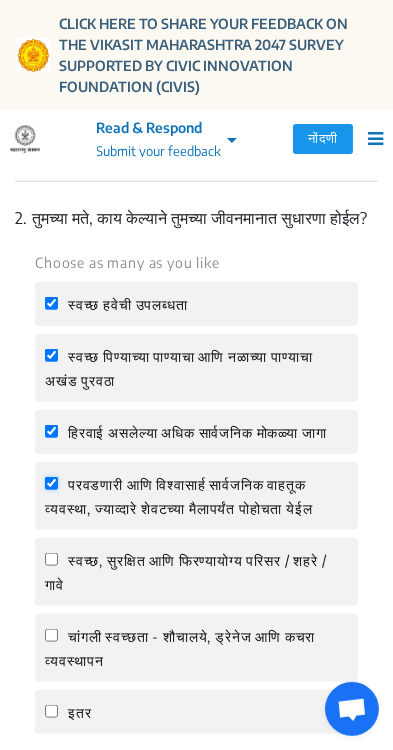 checkbox on "true" 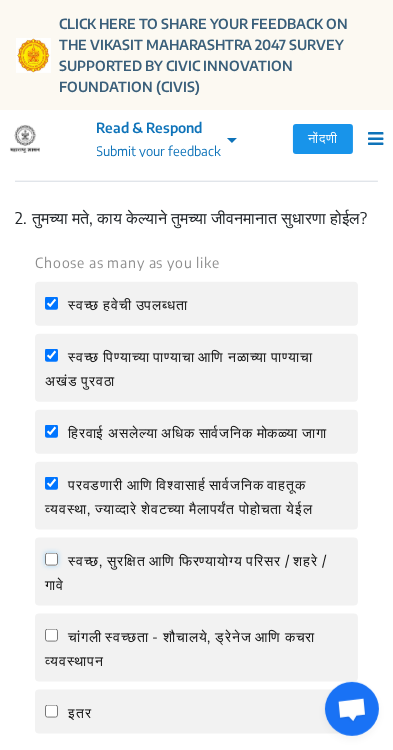 click on "स्वच्छ, सुरक्षित आणि फिरण्यायोग्य परिसर / शहरे / गावे" 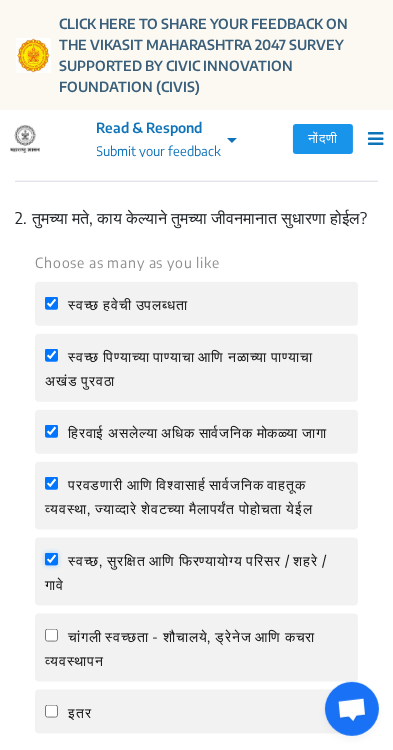 checkbox on "true" 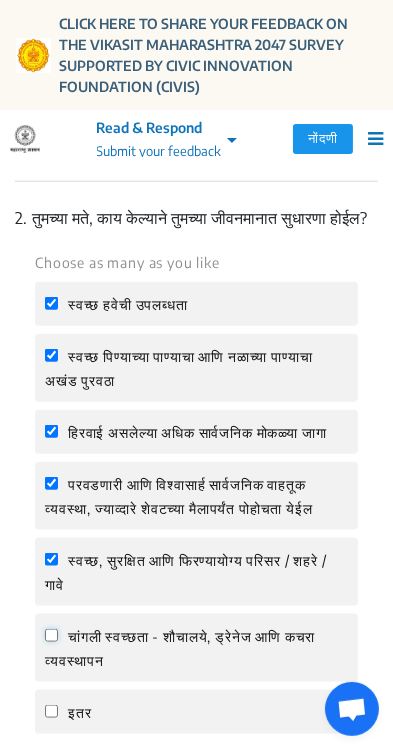 click on "चांगली स्वच्छता - शौचालये, ड्रेनेज आणि कचरा व्यवस्थापन" 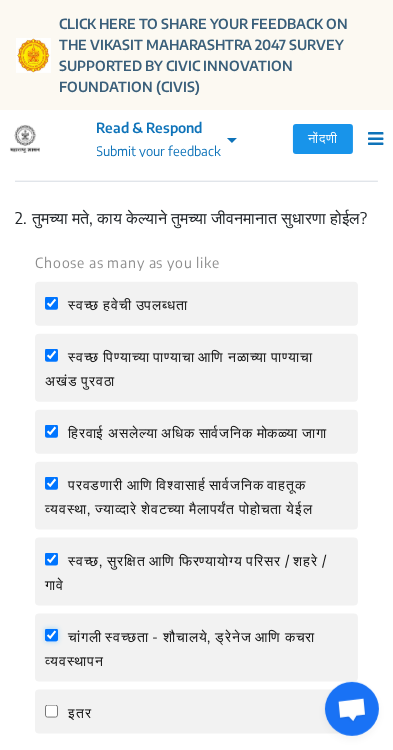 checkbox on "true" 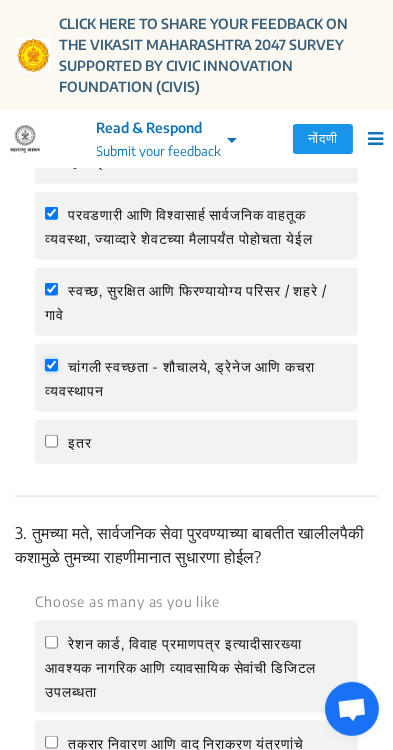 scroll, scrollTop: 1388, scrollLeft: 0, axis: vertical 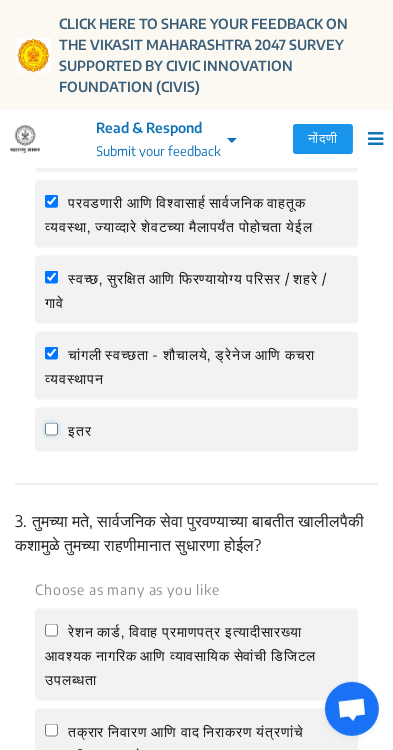 click on "इतर" 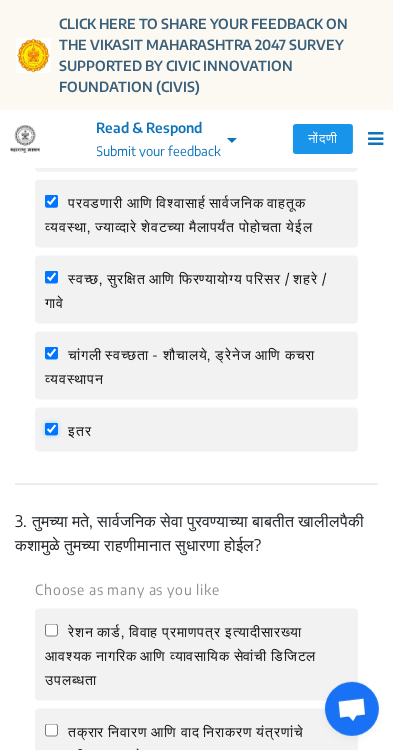 checkbox on "true" 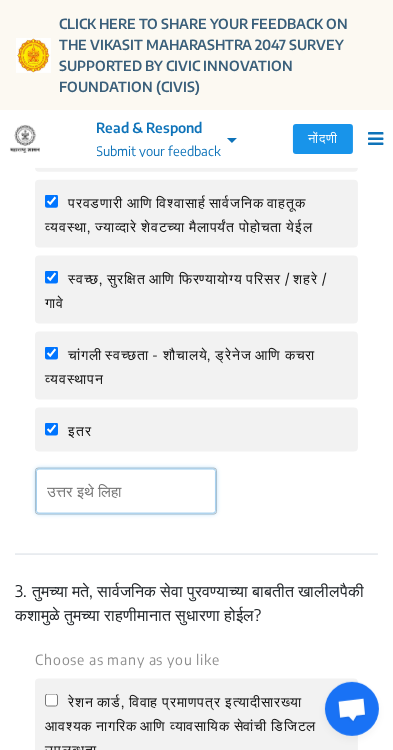 click 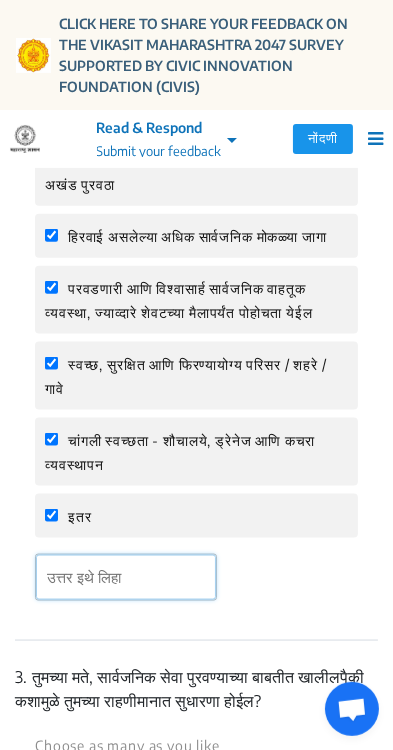 scroll, scrollTop: 1298, scrollLeft: 0, axis: vertical 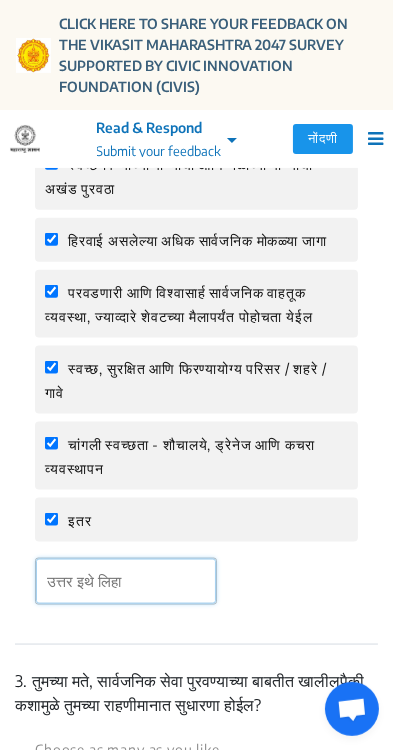 click 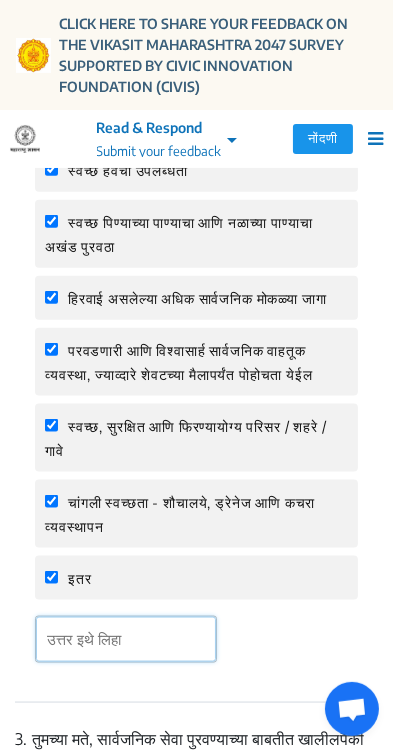 scroll, scrollTop: 1238, scrollLeft: 0, axis: vertical 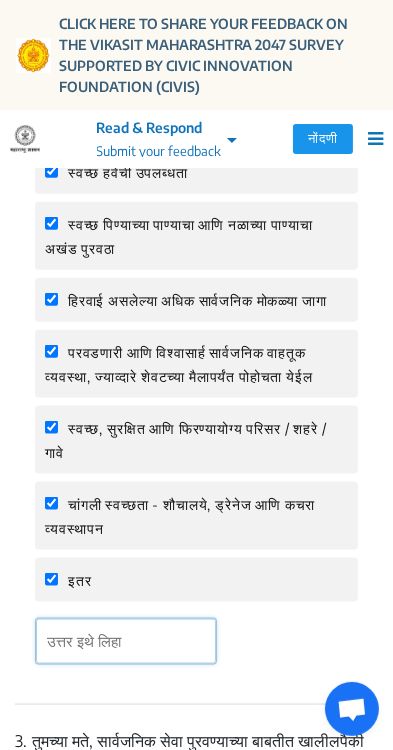 click 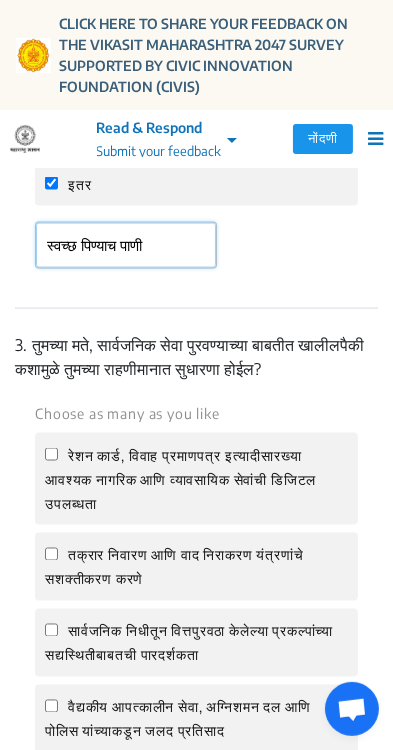 scroll, scrollTop: 1633, scrollLeft: 0, axis: vertical 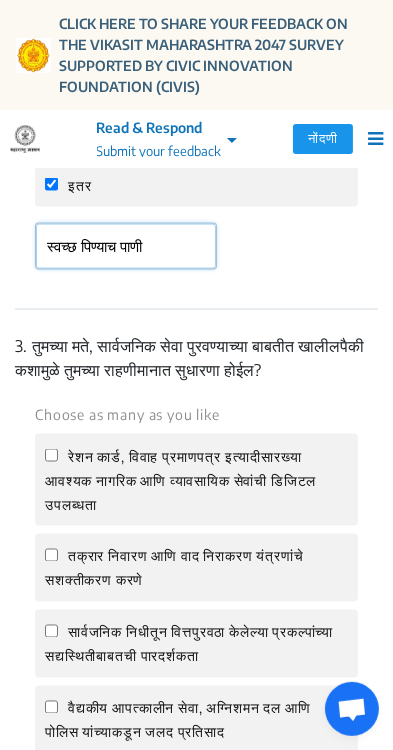 type on "स्वच्छ पिण्याच पाणी" 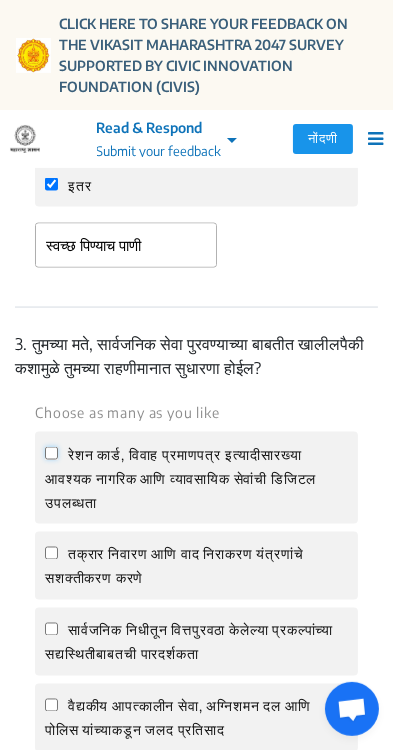 click on "रेशन कार्ड, विवाह प्रमाणपत्र इत्यादीसारख्या आवश्यक नागरिक आणि व्यावसायिक सेवांची डिजिटल उपलब्धता" 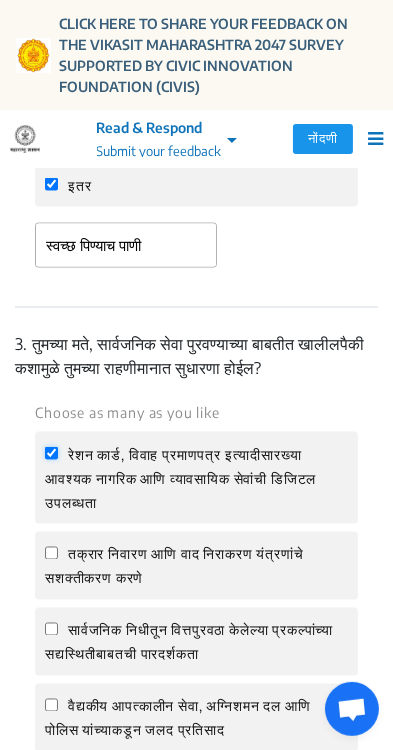 checkbox on "true" 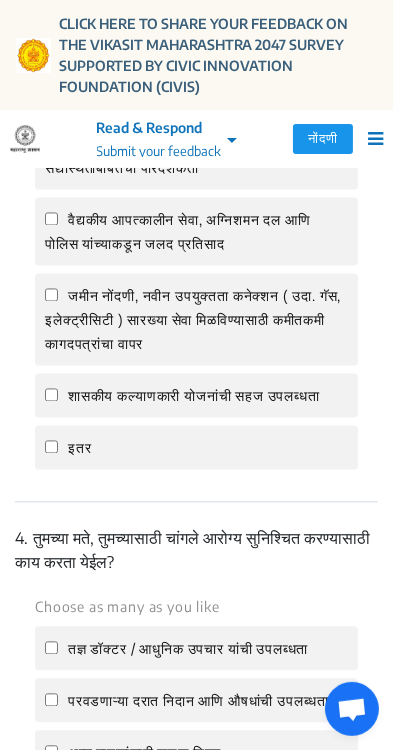 scroll, scrollTop: 2120, scrollLeft: 0, axis: vertical 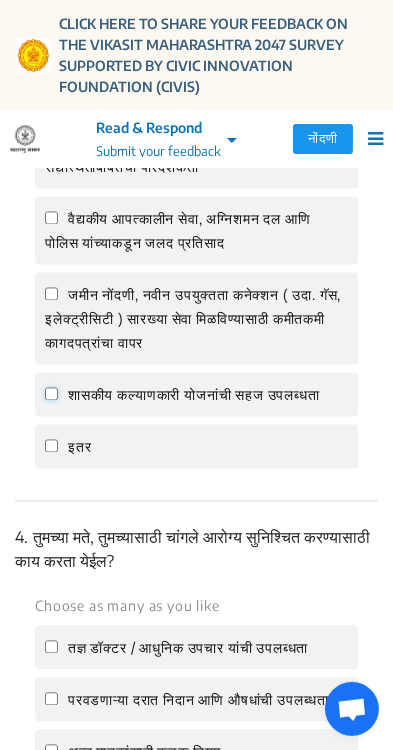 click on "शासकीय कल्याणकारी योजनांची सहज उपलब्धता" 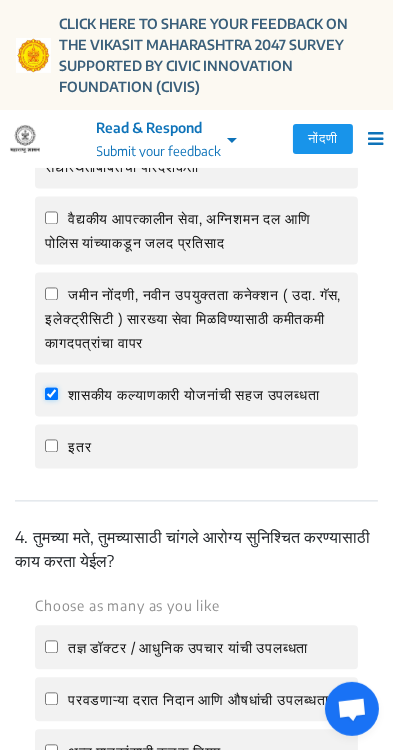 checkbox on "true" 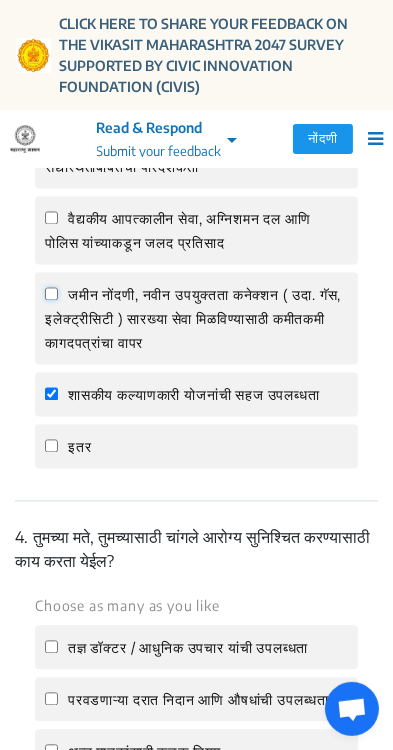 click on "जमीन नोंदणी, नवीन उपयुक्तता कनेक्शन ( उदा. गॅस, इलेक्ट्रीसिटी ) सारख्या सेवा मिळविण्यासाठी कमीतकमी कागदपत्रांचा वापर" 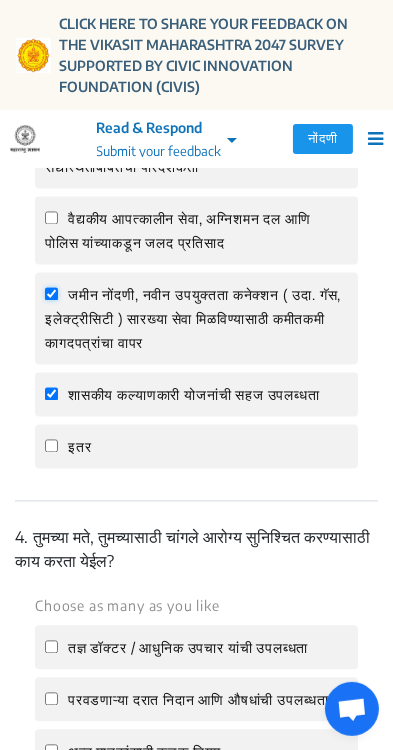 checkbox on "true" 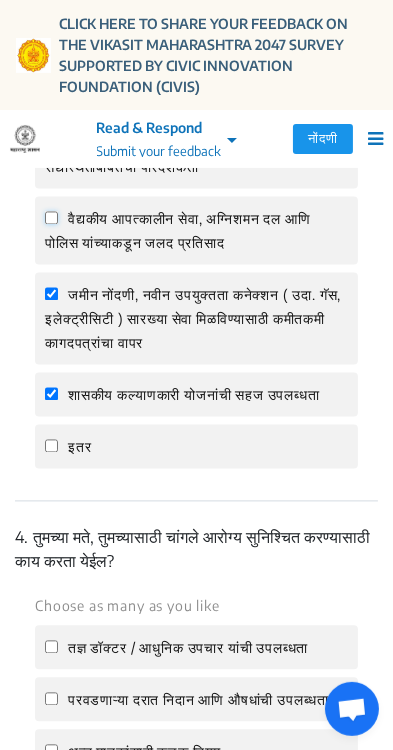 click on "वैद्यकीय आपत्कालीन सेवा, अग्निशमन दल आणि पोलिस यांच्याकडून जलद प्रतिसाद" 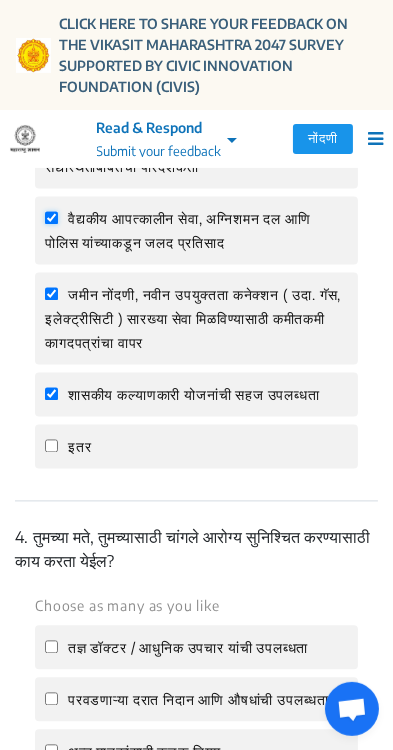 checkbox on "true" 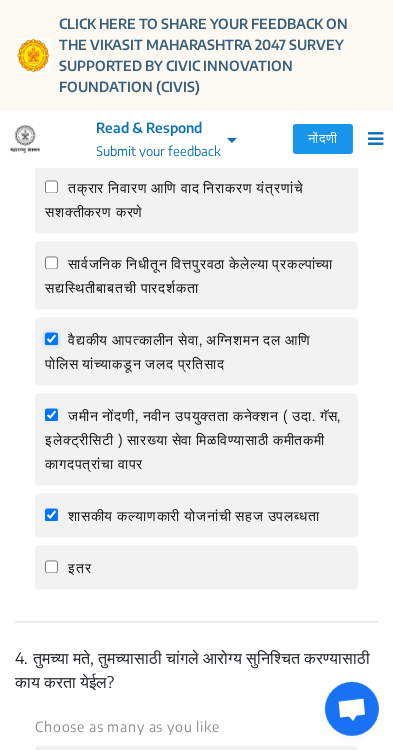 scroll, scrollTop: 1998, scrollLeft: 0, axis: vertical 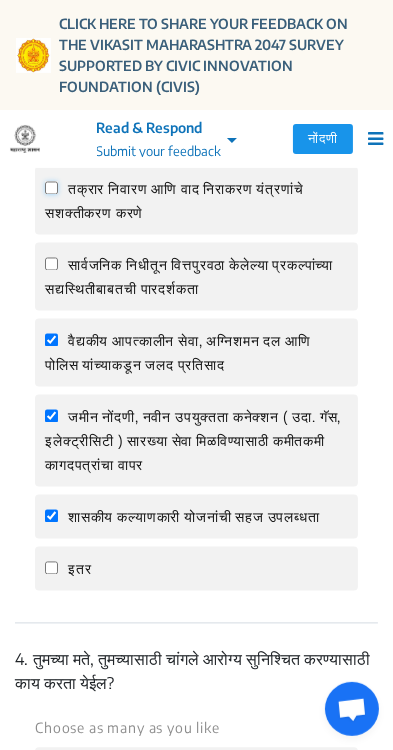 click on "तक्रार निवारण आणि वाद निराकरण यंत्रणांचे सशक्तीकरण करणे" 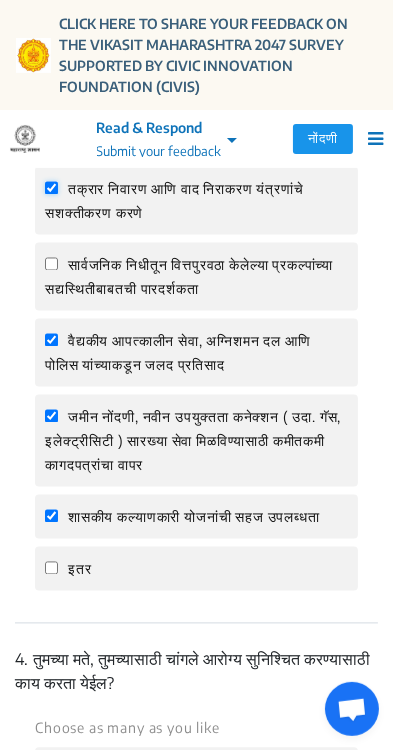 checkbox on "true" 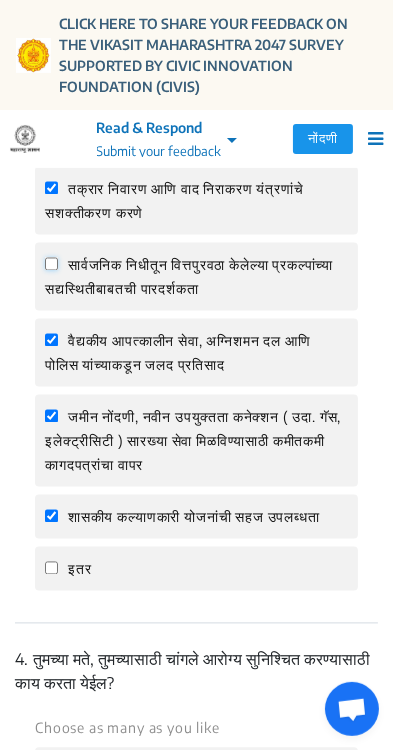 click on "सार्वजनिक निधीतून वित्तपुरवठा केलेल्या प्रकल्पांच्या सद्यस्थितीबाबतची पारदर्शकता" 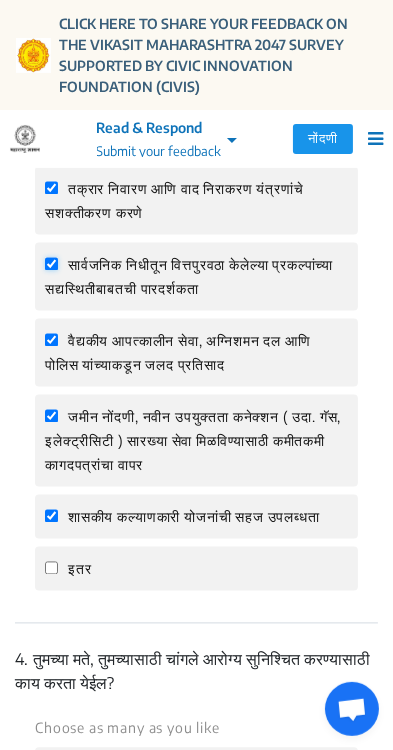 checkbox on "true" 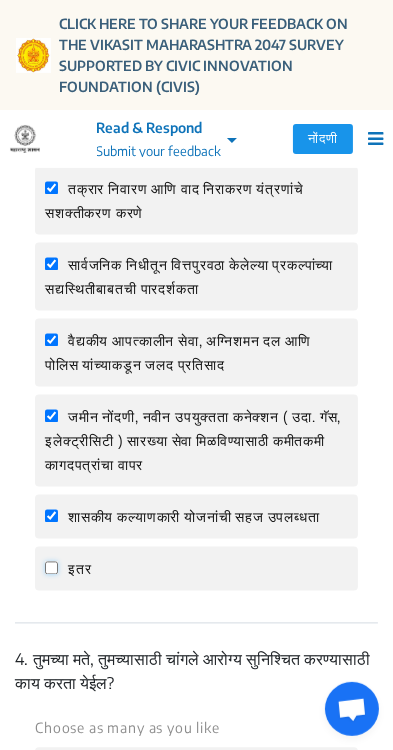 click on "इतर" 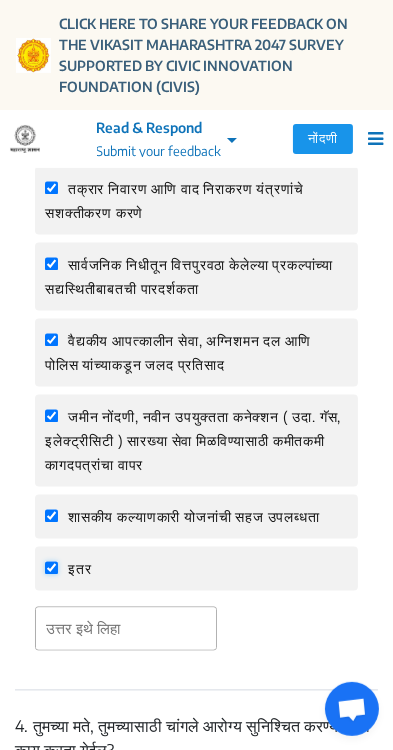 click on "इतर" 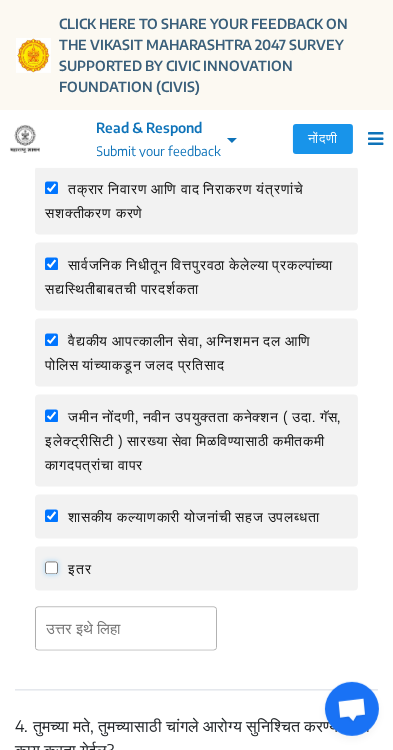 checkbox on "false" 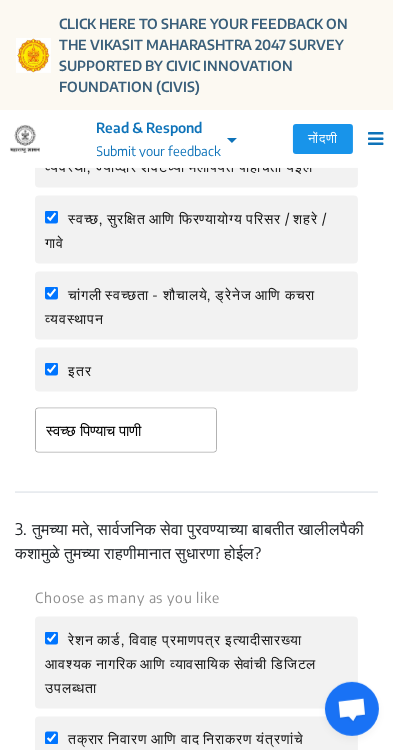 scroll, scrollTop: 1451, scrollLeft: 0, axis: vertical 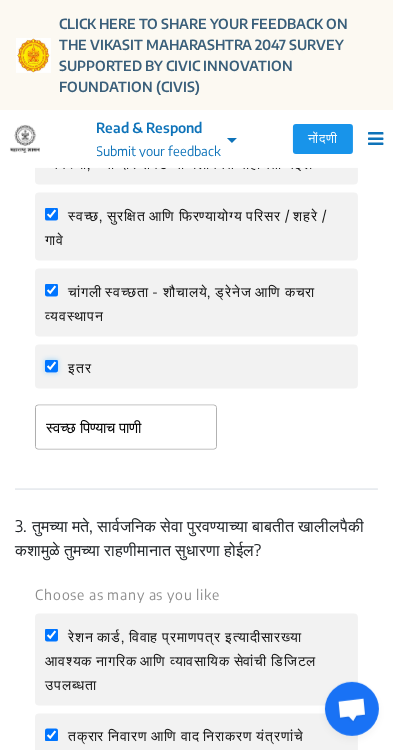 click on "इतर" 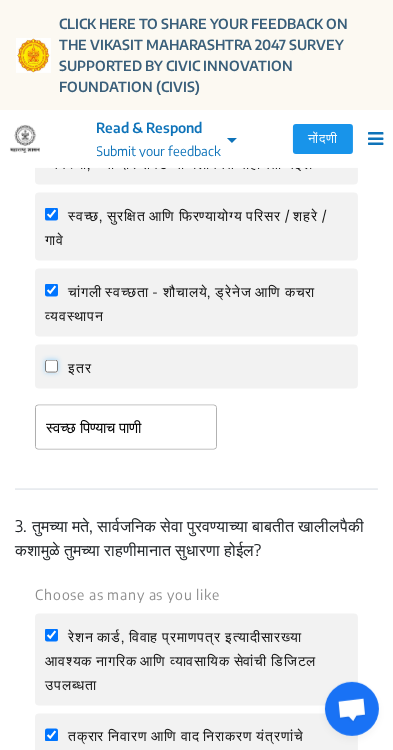 checkbox on "false" 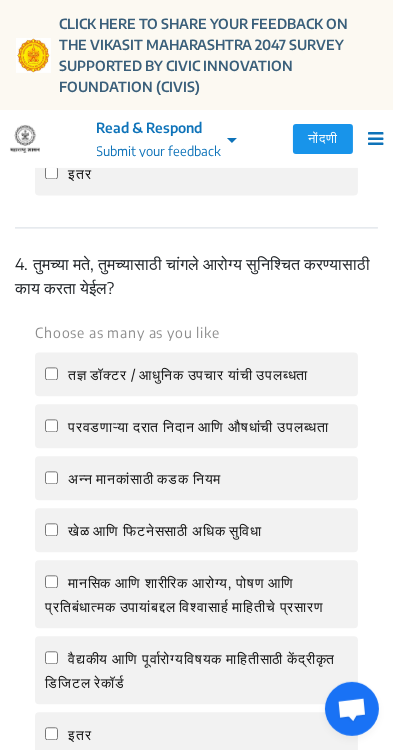 scroll, scrollTop: 2356, scrollLeft: 0, axis: vertical 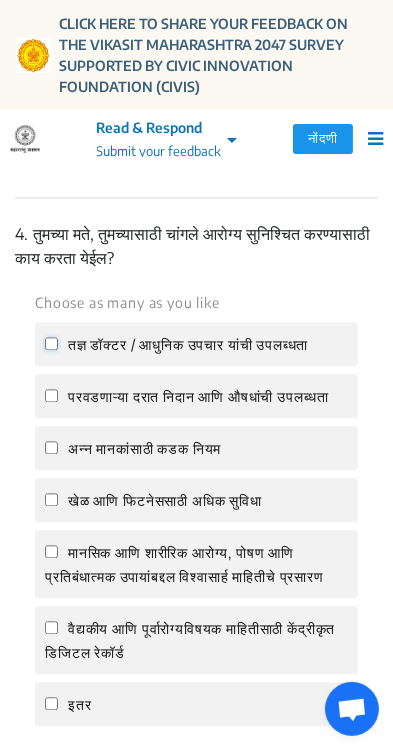 click on "तज्ञ डॉक्टर / आधुनिक उपचार यांची उपलब्धता" 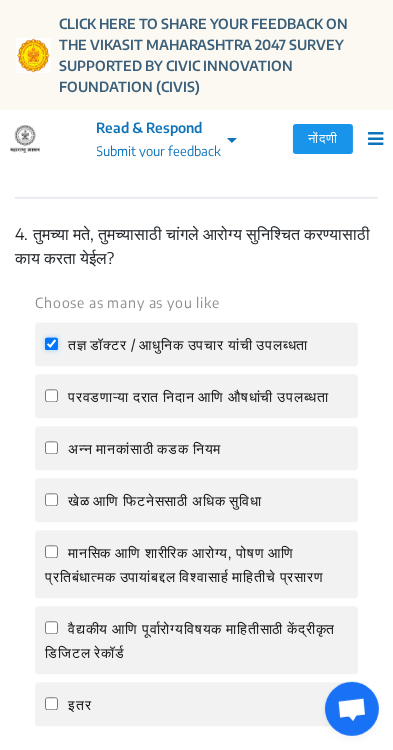 checkbox on "true" 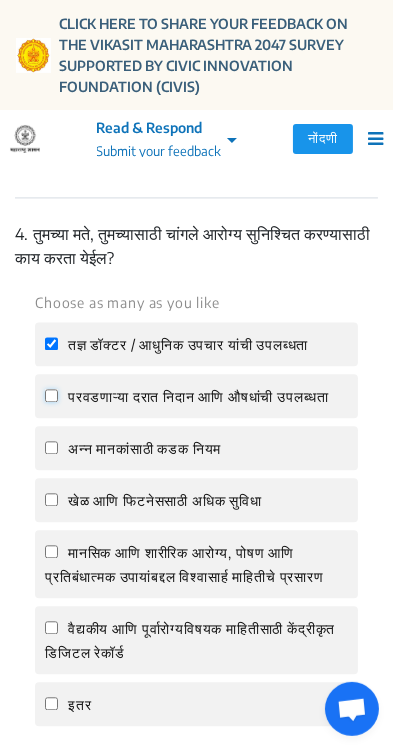 click on "परवडणाऱ्या दरात निदान आणि औषधांची उपलब्धता" 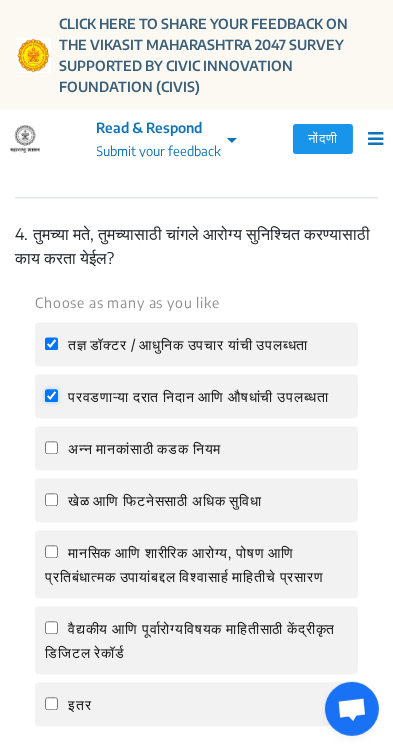 checkbox on "true" 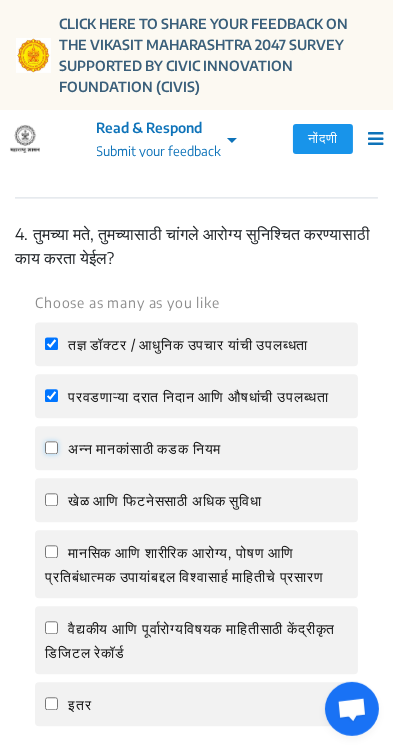 click on "अन्न मानकांसाठी कडक नियम" 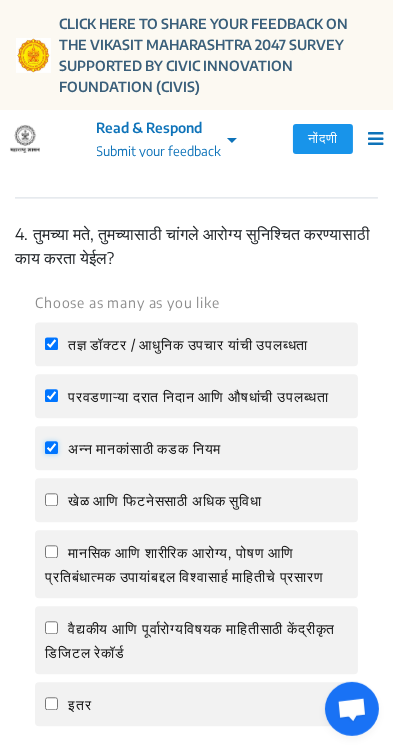 checkbox on "true" 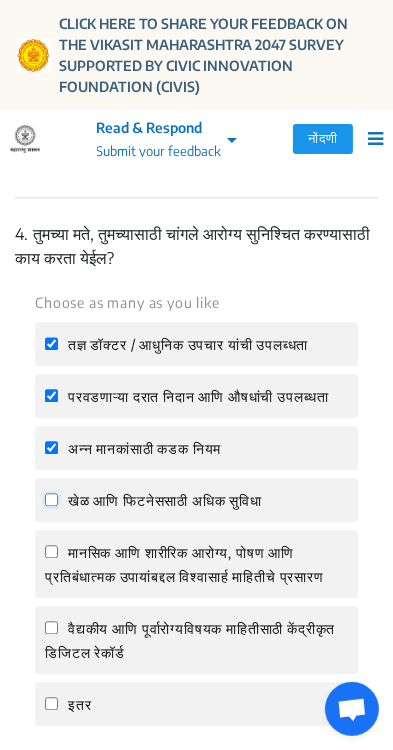 click on "खेळ आणि फिटनेससाठी अधिक सुविधा" 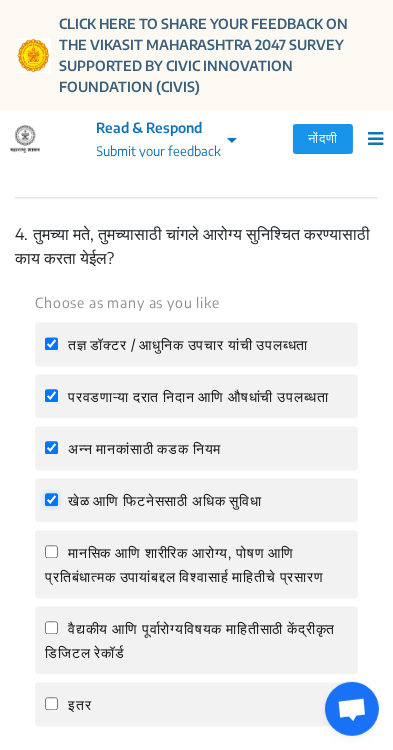 checkbox on "true" 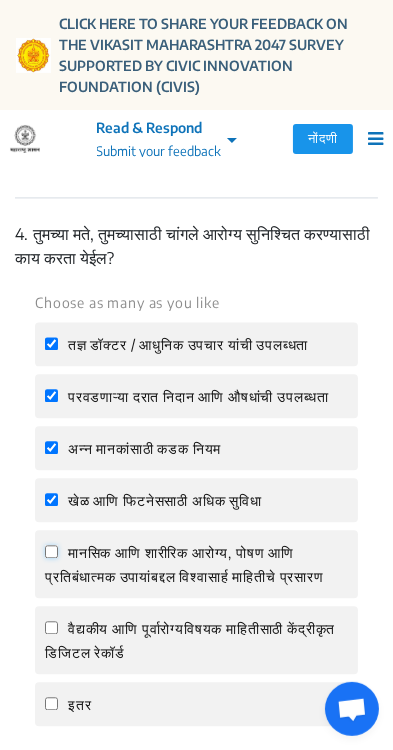 click on "मानसिक आणि शारीरिक आरोग्य, पोषण आणि प्रतिबंधात्मक उपायांबद्दल विश्वासार्ह माहितीचे प्रसारण" 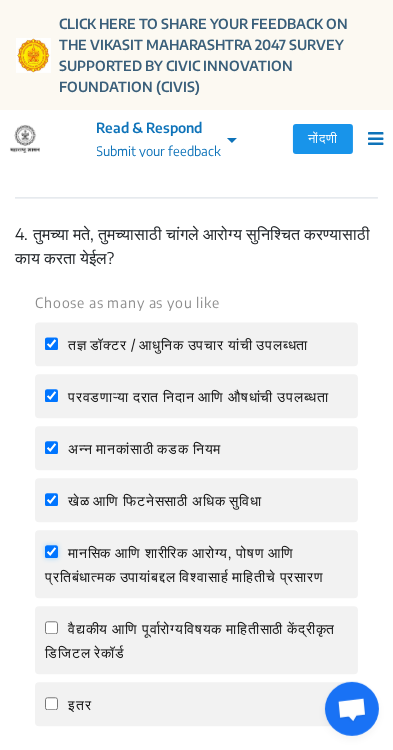 checkbox on "true" 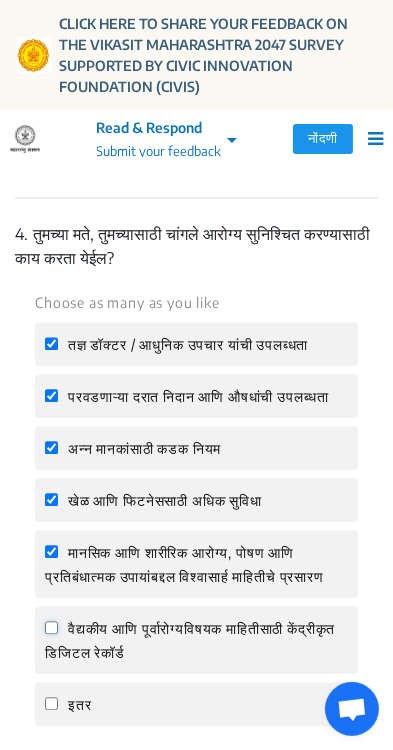 click on "वैद्यकीय आणि पूर्वारोग्यविषयक माहितीसाठी केंद्रीकृत डिजिटल रेकॉर्ड" 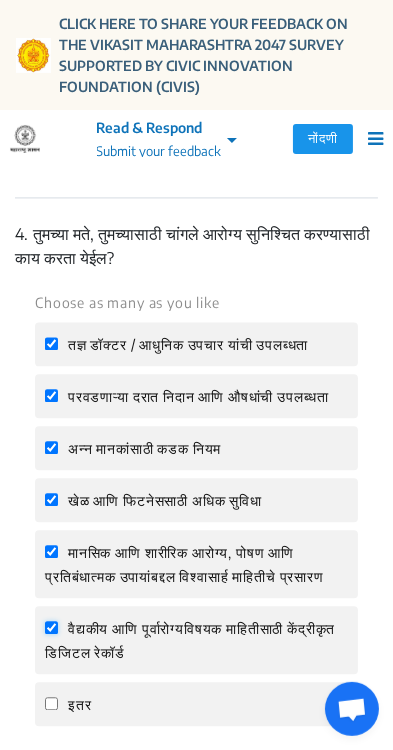 checkbox on "true" 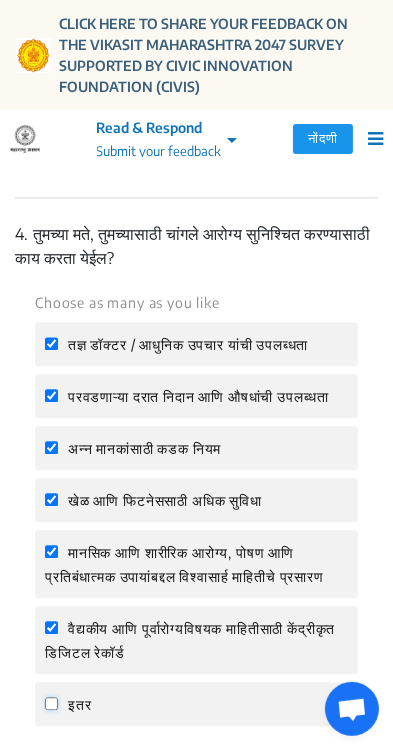 click on "इतर" 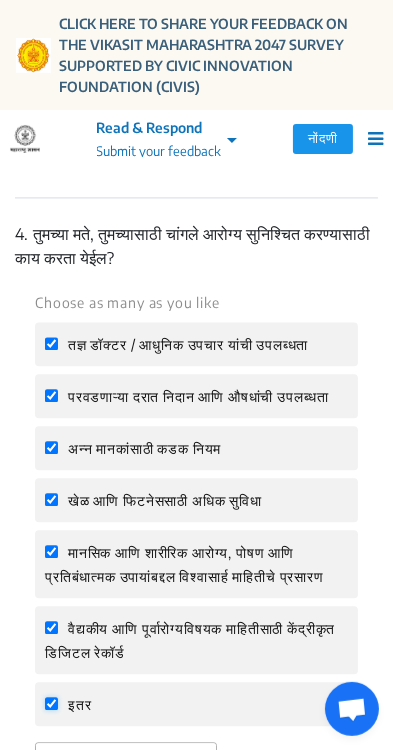 click on "इतर" 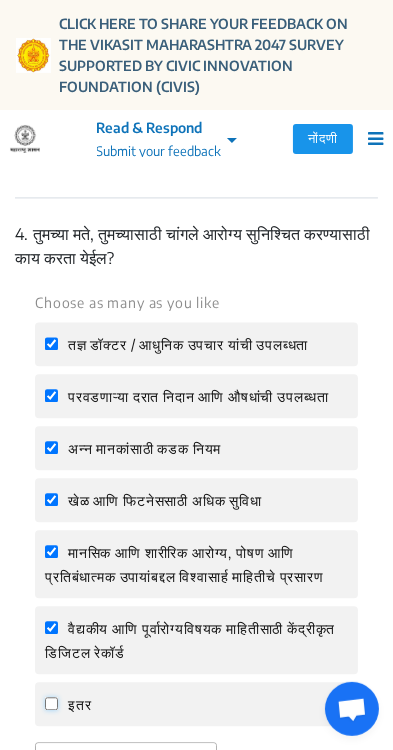 checkbox on "false" 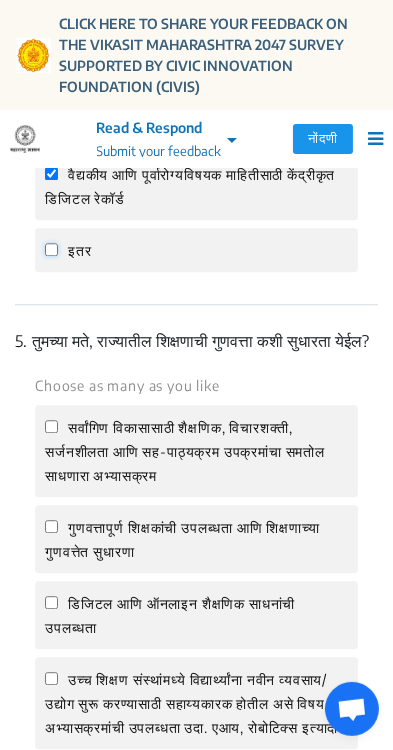 scroll, scrollTop: 2807, scrollLeft: 0, axis: vertical 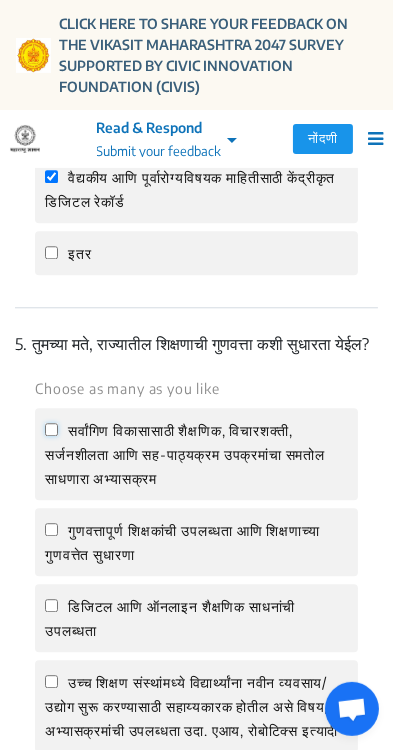 click on "सर्वांगिण विकासासाठी शैक्षणिक, विचारशक्ती, सर्जनशीलता आणि सह-पाठ्यक्रम उपक्रमांचा समतोल साधणारा अभ्यासक्रम" 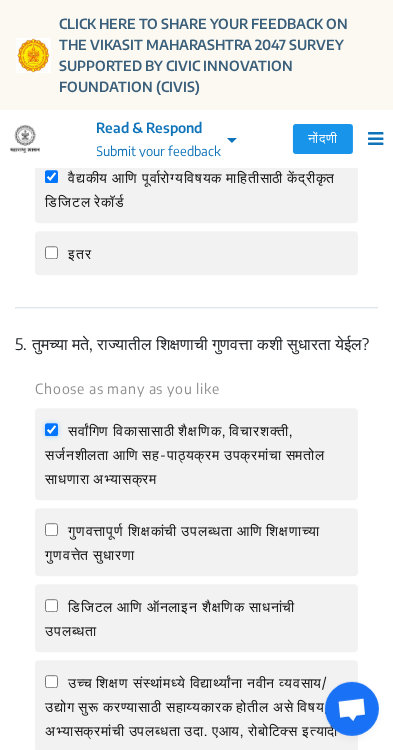 checkbox on "true" 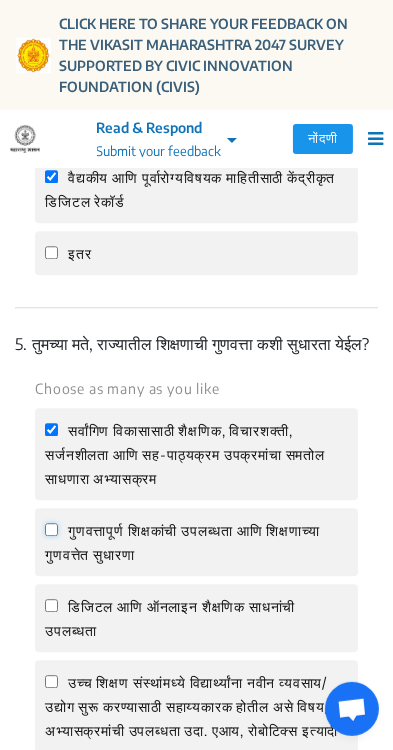 click on "गुणवत्तापूर्ण शिक्षकांची उपलब्धता आणि शिक्षणाच्या गुणवत्तेत सुधारणा" 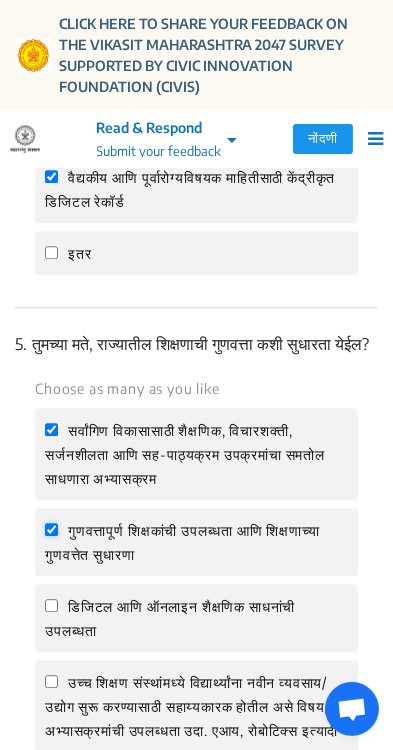 checkbox on "true" 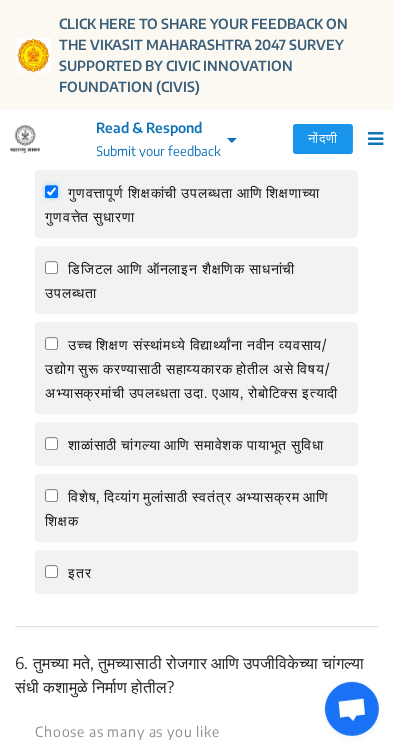 scroll, scrollTop: 3141, scrollLeft: 0, axis: vertical 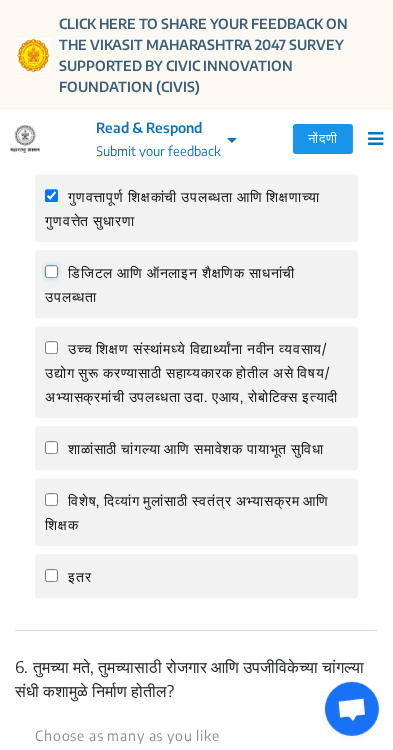 click on "डिजिटल आणि ऑनलाइन शैक्षणिक साधनांची उपलब्धता" 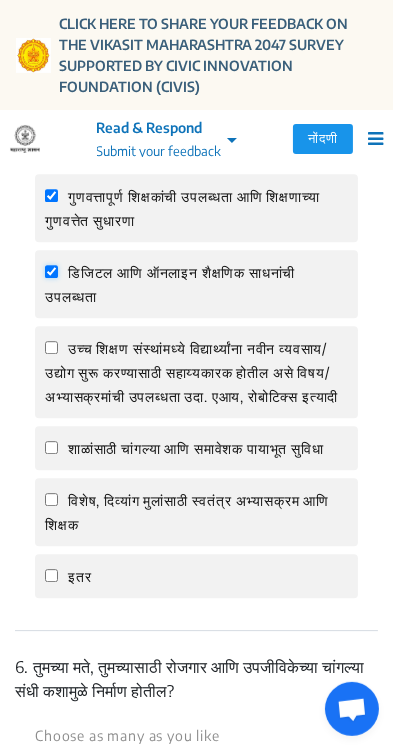 checkbox on "true" 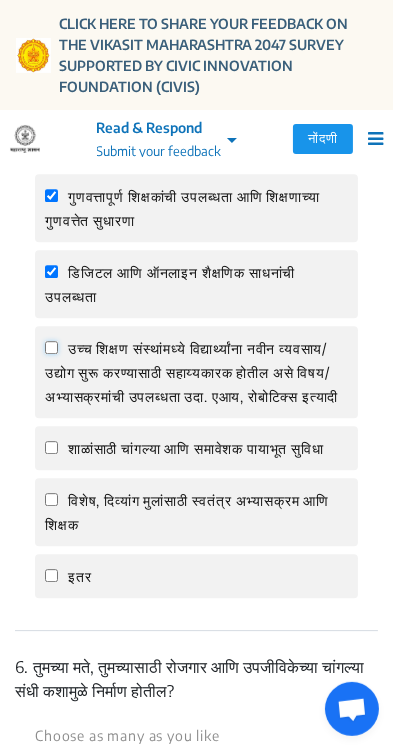 click on "उच्च शिक्षण संस्थांमध्ये विद्यार्थ्यांना नवीन व्यवसाय/उद्योग सुरू करण्यासाठी सहाय्यकारक होतील असे विषय/अभ्यासक्रमांची उपलब्धता उदा. एआय, रोबोटिक्स इत्यादी" 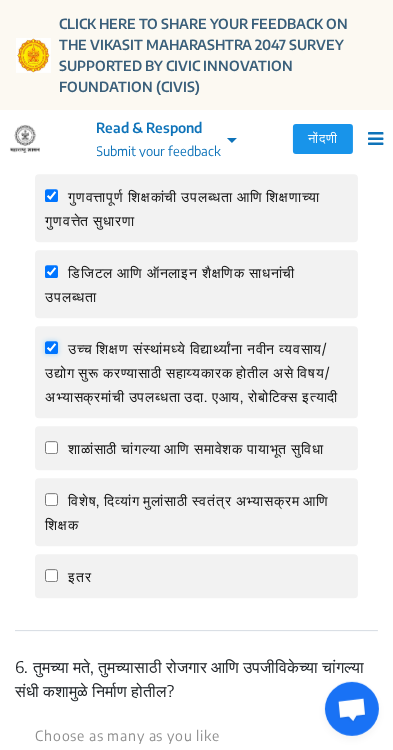 checkbox on "true" 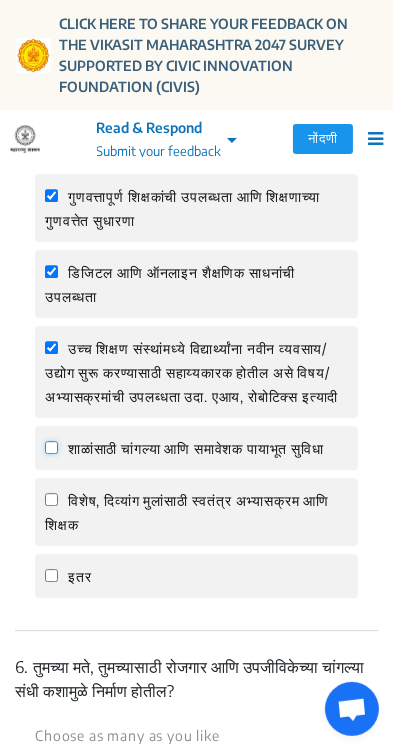 click on "शाळांसाठी चांगल्या आणि समावेशक पायाभूत सुविधा" 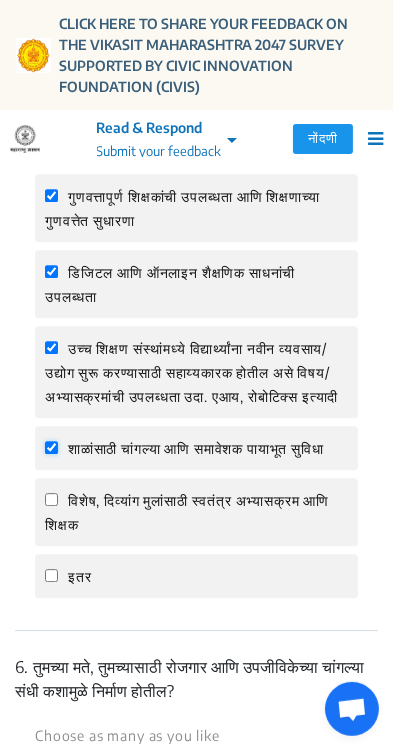 checkbox on "true" 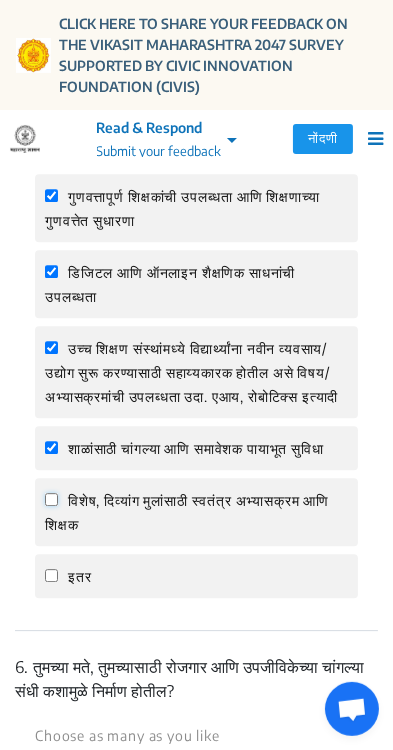 click on "विशेष, दिव्यांग मुलांसाठी स्वतंत्र अभ्यासक्रम आणि शिक्षक" 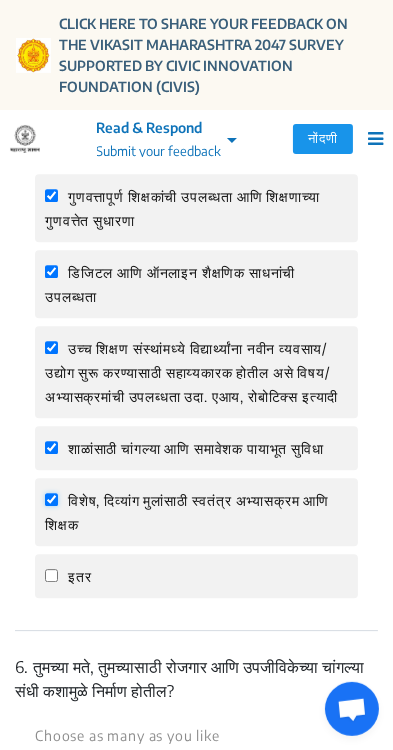 checkbox on "true" 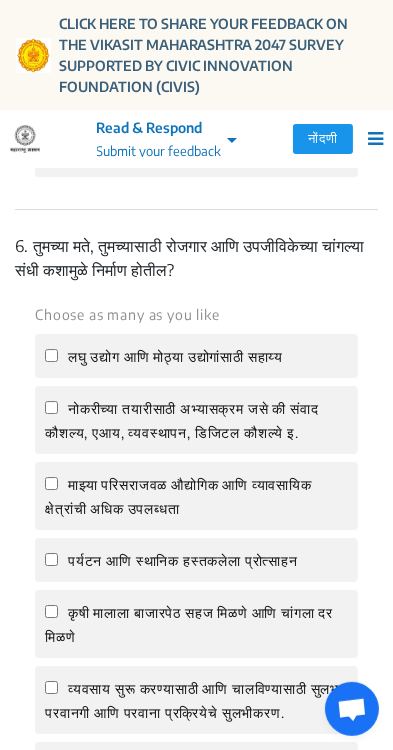 scroll, scrollTop: 3561, scrollLeft: 0, axis: vertical 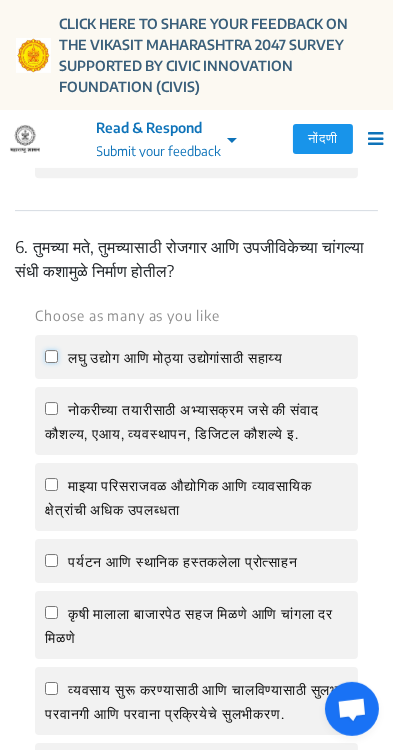 click on "लघु उद्योग आणि  मोठ्या उद्योगांसाठी सहाय्य" 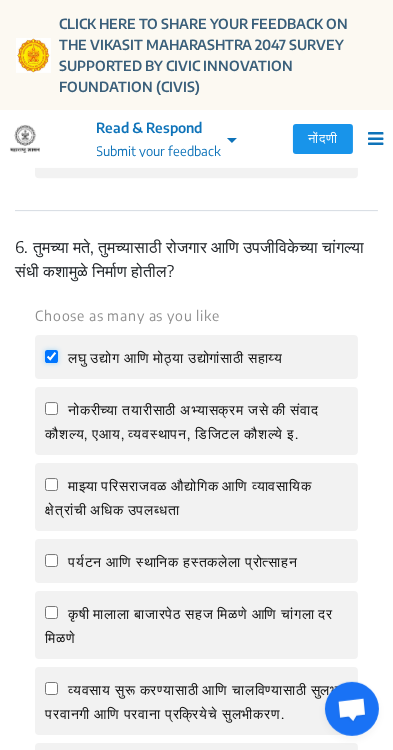 checkbox on "true" 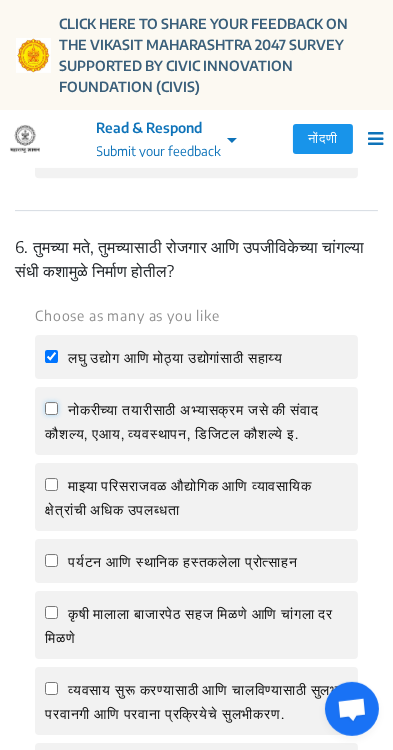 click on "नोकरीच्या तयारीसाठी अभ्यासक्रम जसे की संवाद कौशल्य, एआय, व्यवस्थापन, डिजिटल कौशल्ये इ." 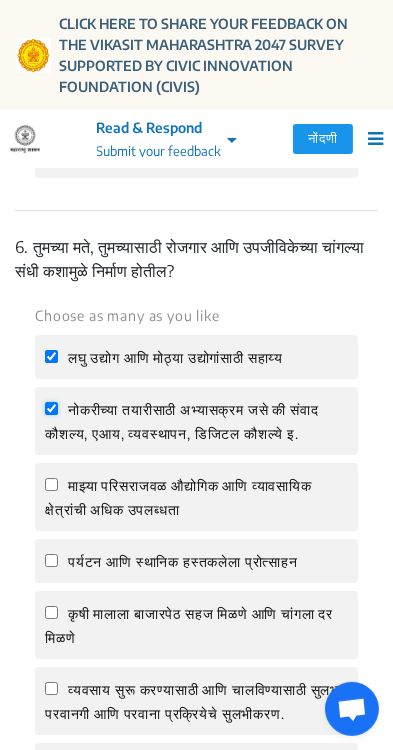 checkbox on "true" 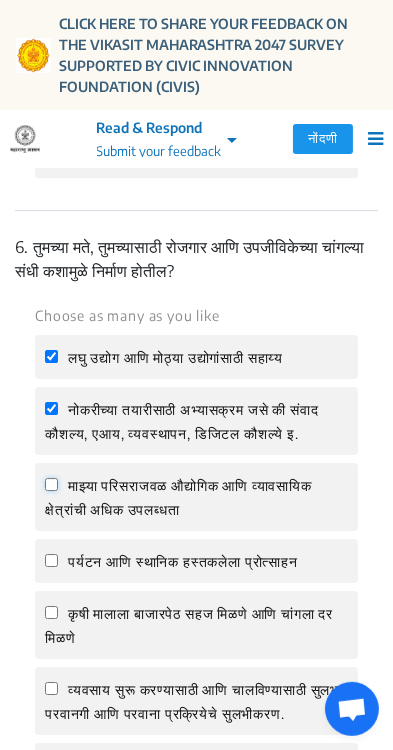 click on "माझ्या परिसराजवळ  औद्योगिक आणि व्यावसायिक क्षेत्रांची अधिक उपलब्धता" 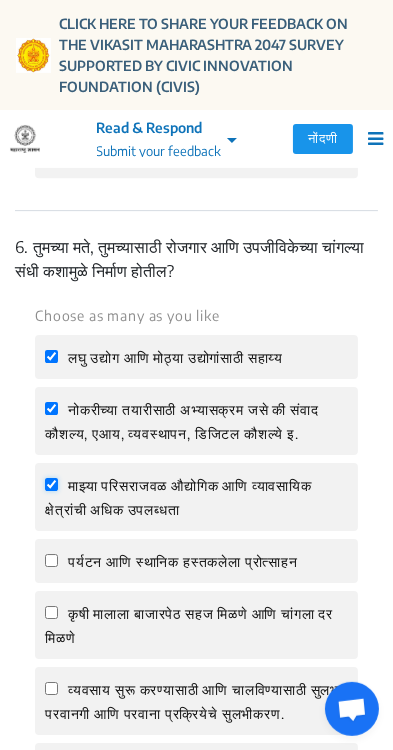 checkbox on "true" 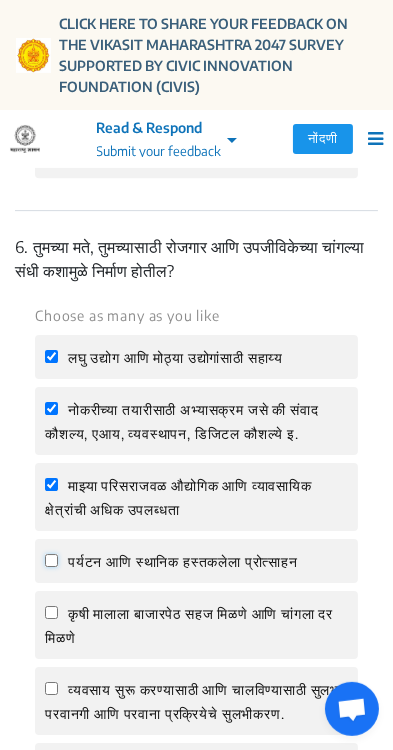 click on "पर्यटन आणि स्थानिक हस्तकलेला प्रोत्साहन" 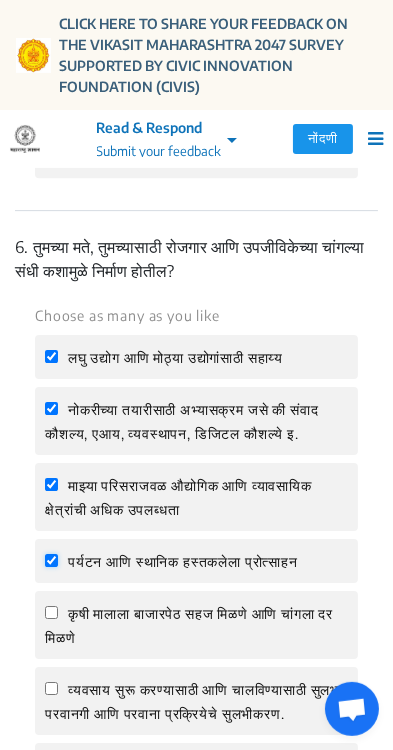 checkbox on "true" 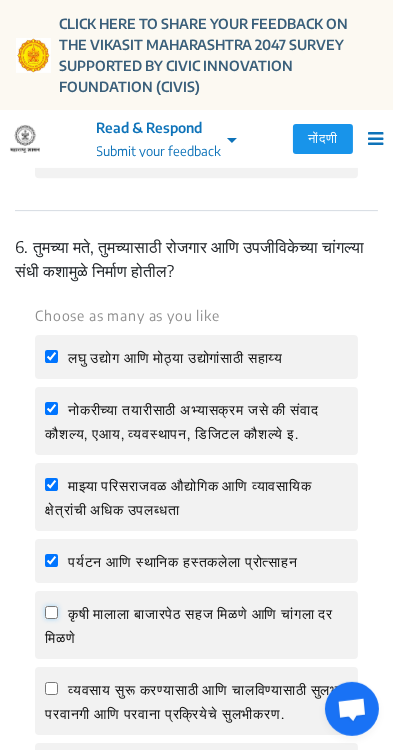 click on "कृषी मालाला बाजारपेठ सहज मिळणे आणि चांगला दर मिळणे" 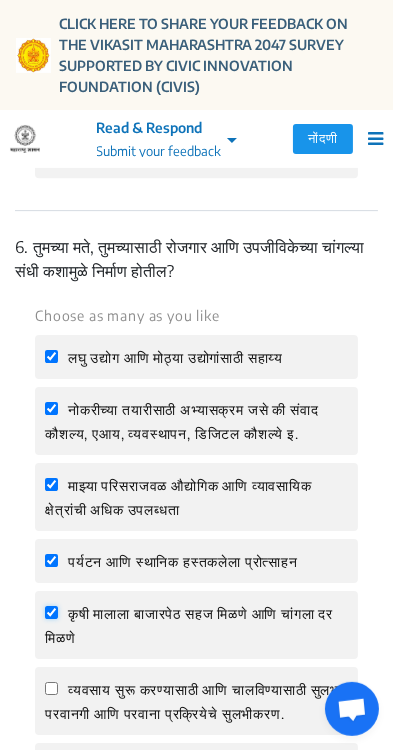 checkbox on "true" 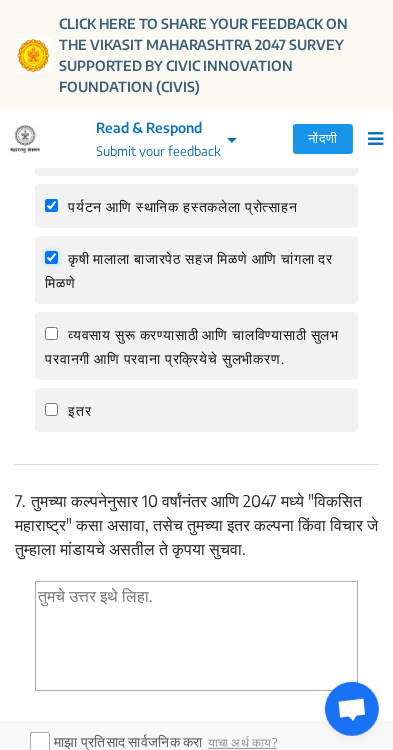 scroll, scrollTop: 3908, scrollLeft: 0, axis: vertical 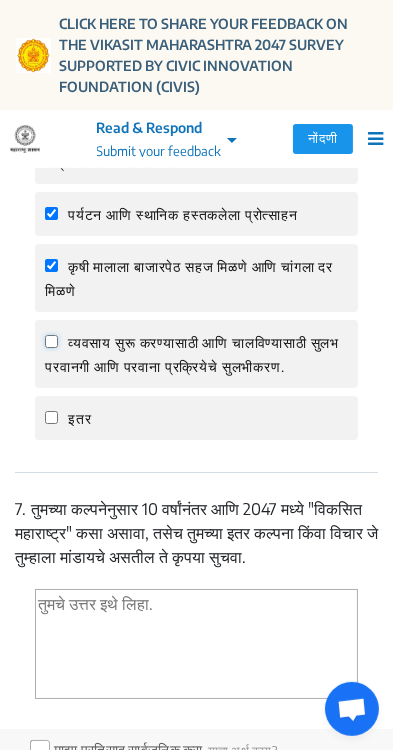 click on "व्यवसाय सुरू करण्यासाठी आणि चालविण्यासाठी सुलभ परवानगी आणि परवाना प्रक्रियेचे सुलभीकरण." 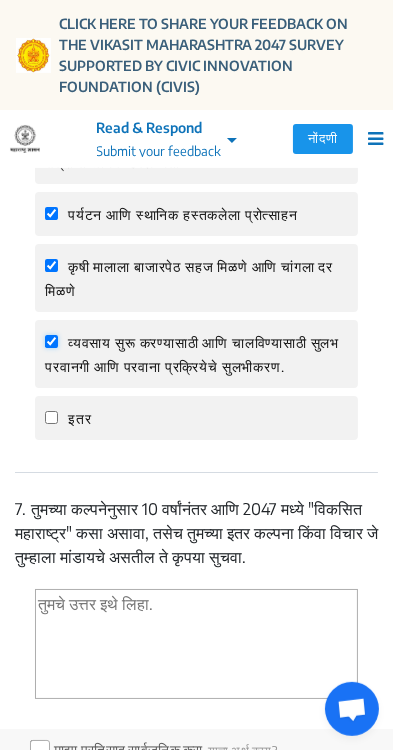 checkbox on "true" 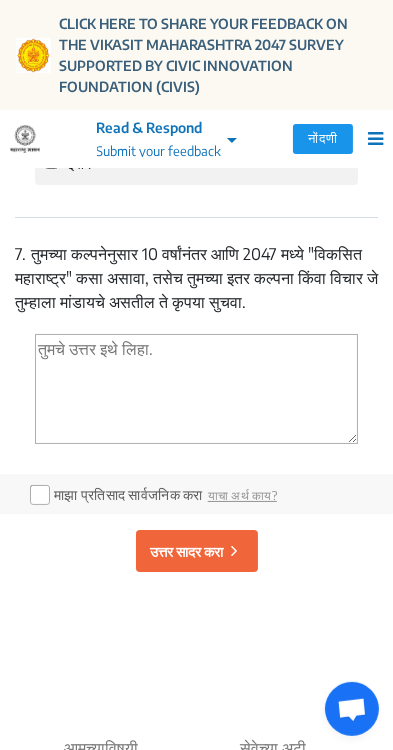 scroll, scrollTop: 4161, scrollLeft: 0, axis: vertical 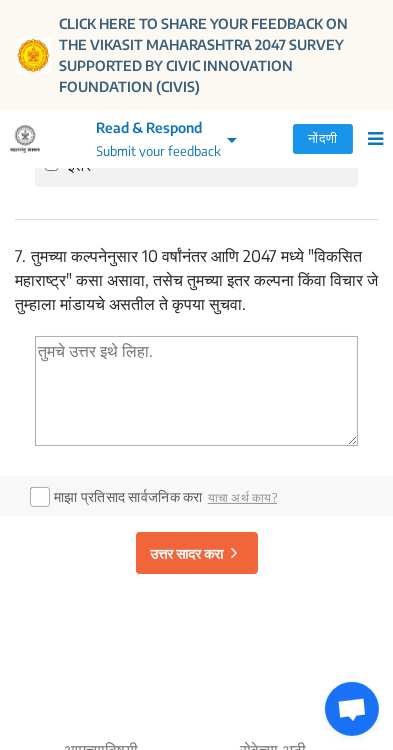 click at bounding box center [196, 391] 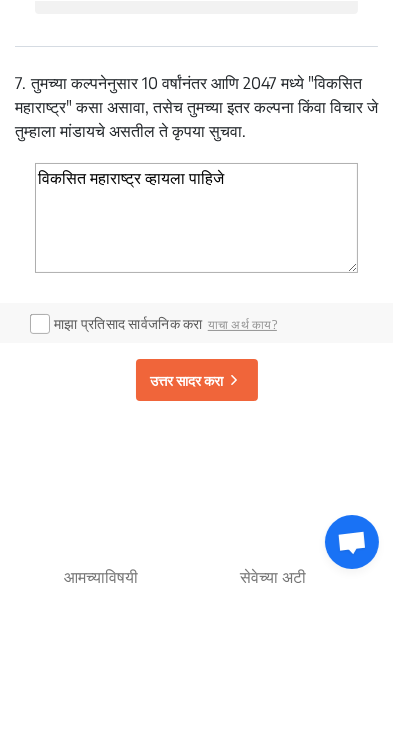 scroll, scrollTop: 4167, scrollLeft: 0, axis: vertical 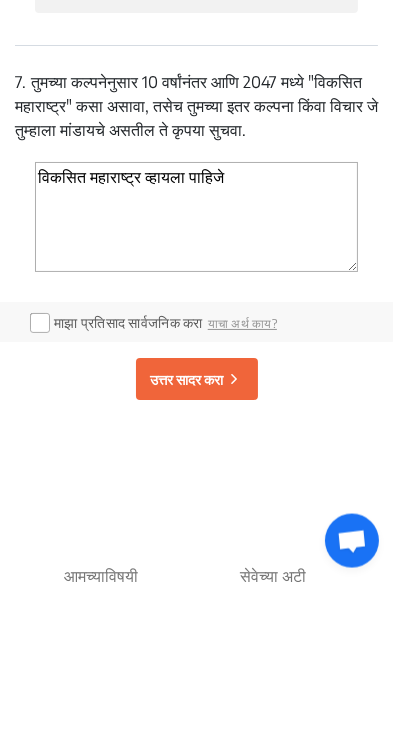 type on "विकसित महाराष्ट्र व्हायला पाहिजे" 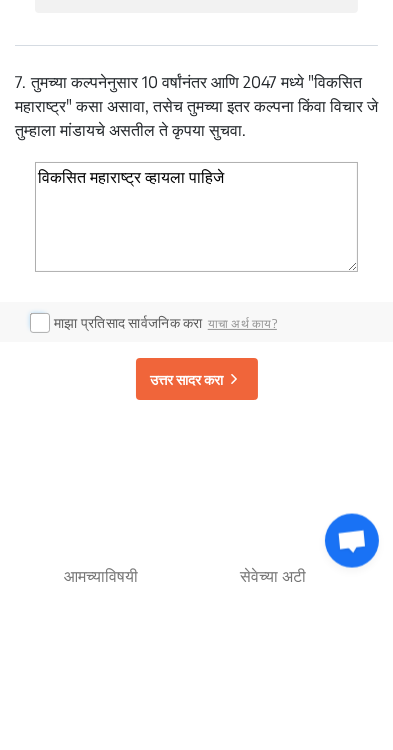 click 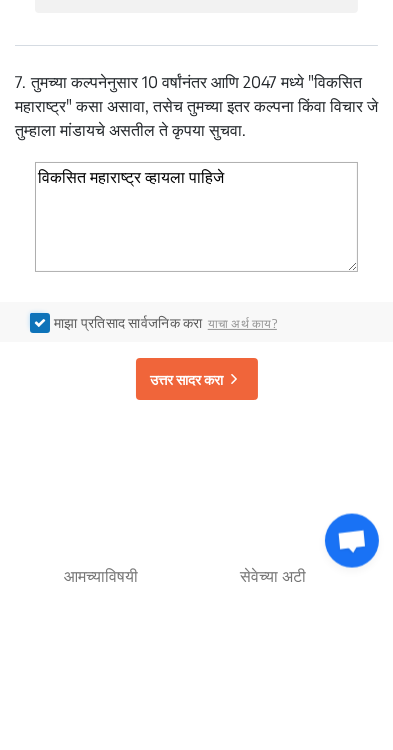 scroll, scrollTop: 4167, scrollLeft: 0, axis: vertical 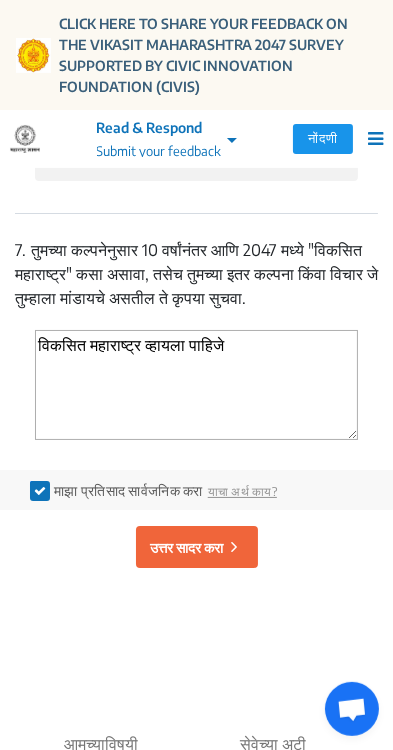 click on "उत्तर सादर करा" 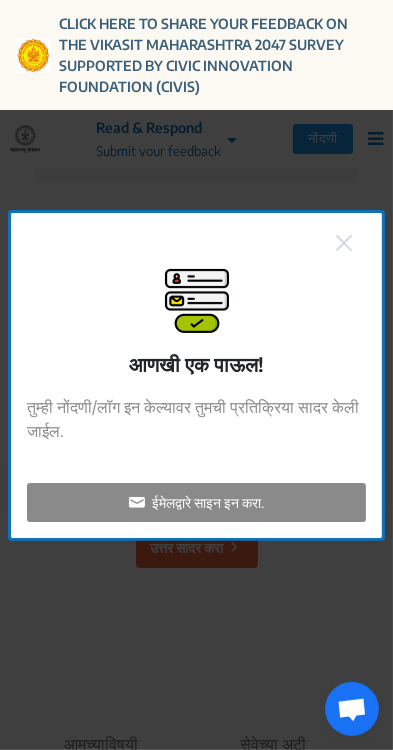 click on "ईमेलद्वारे साइन इन करा." 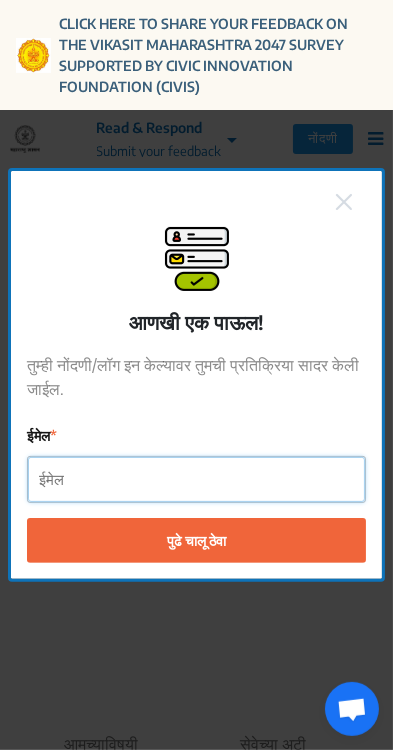 click on "ईमेल" at bounding box center (196, 479) 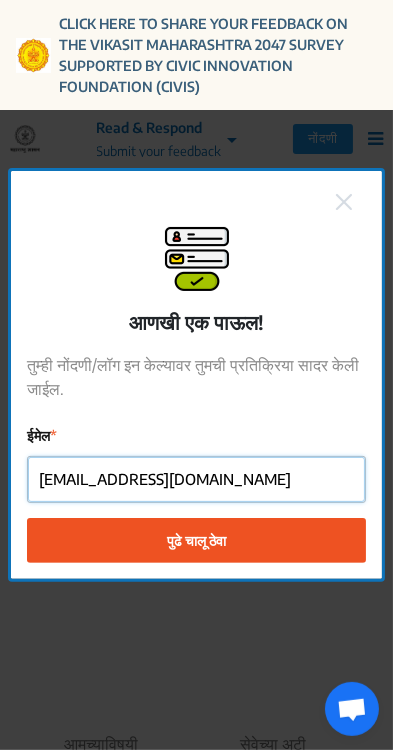type on "[EMAIL_ADDRESS][DOMAIN_NAME]" 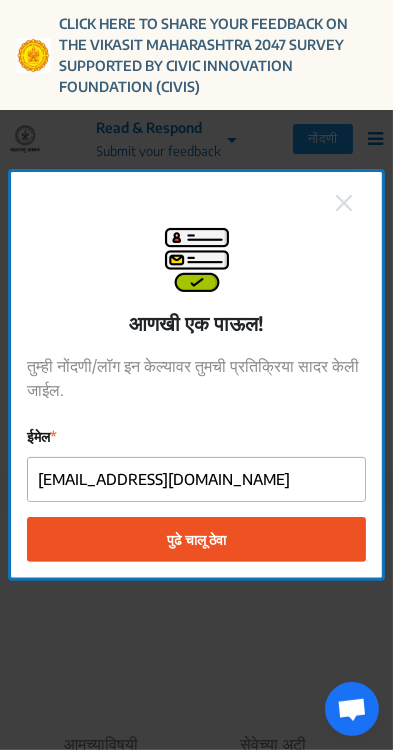 click on "पुढे चालू ठेवा" 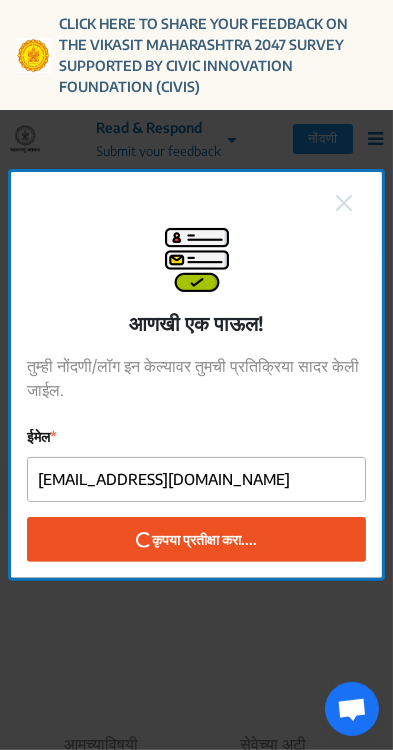 checkbox on "false" 